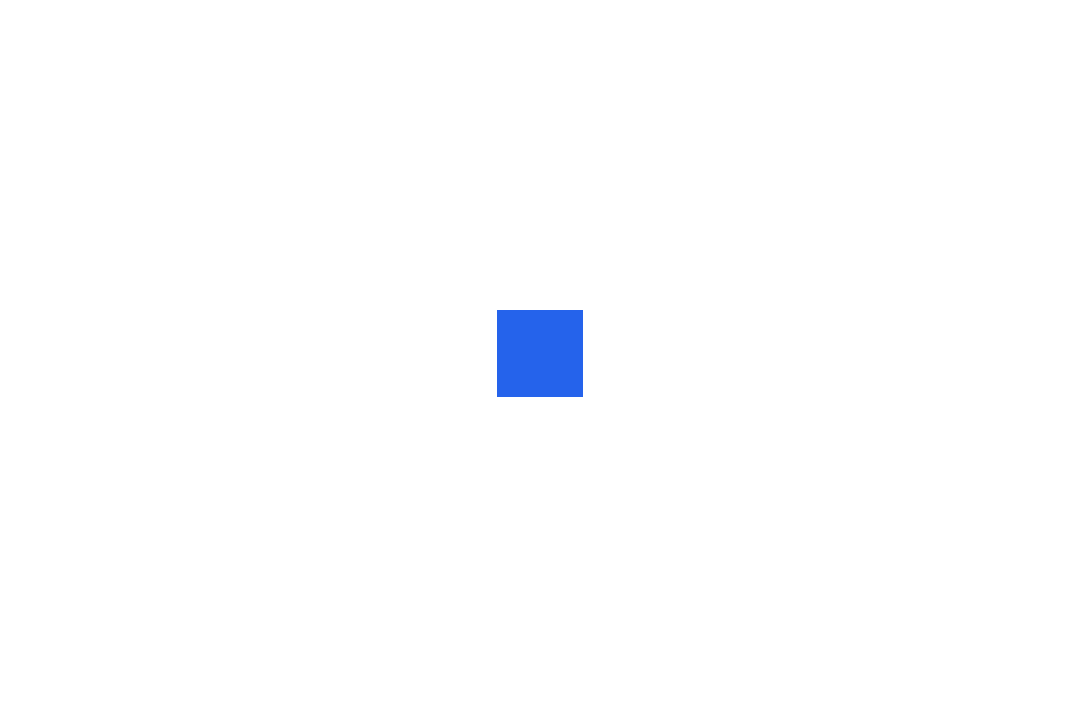 scroll, scrollTop: 0, scrollLeft: 0, axis: both 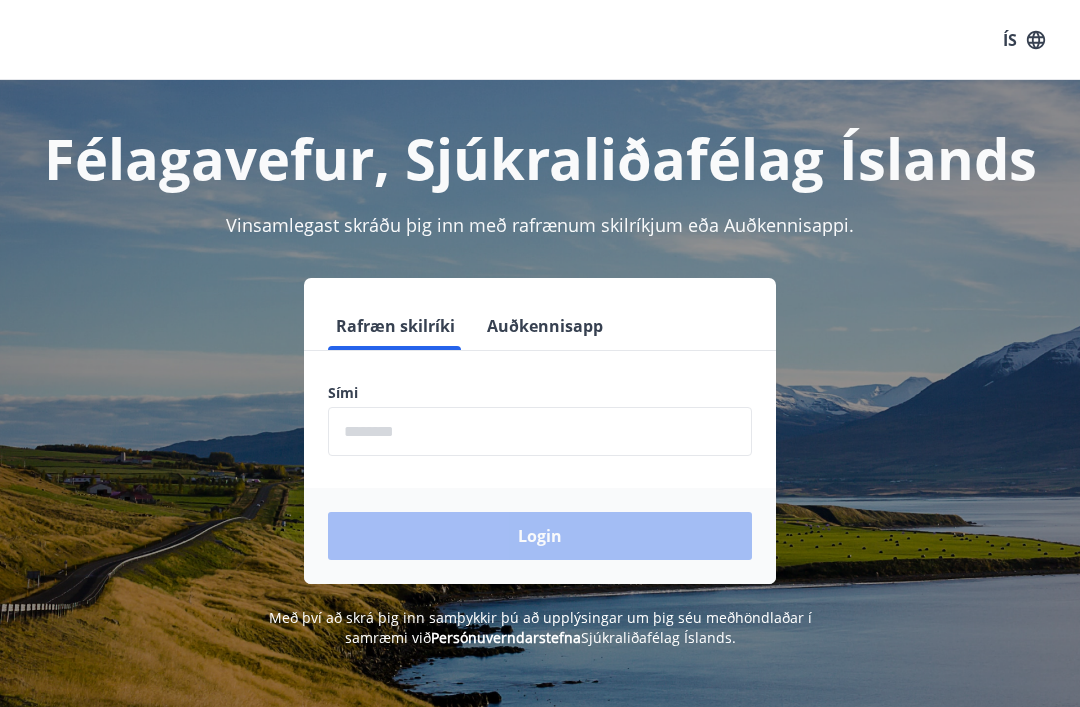 click at bounding box center [540, 431] 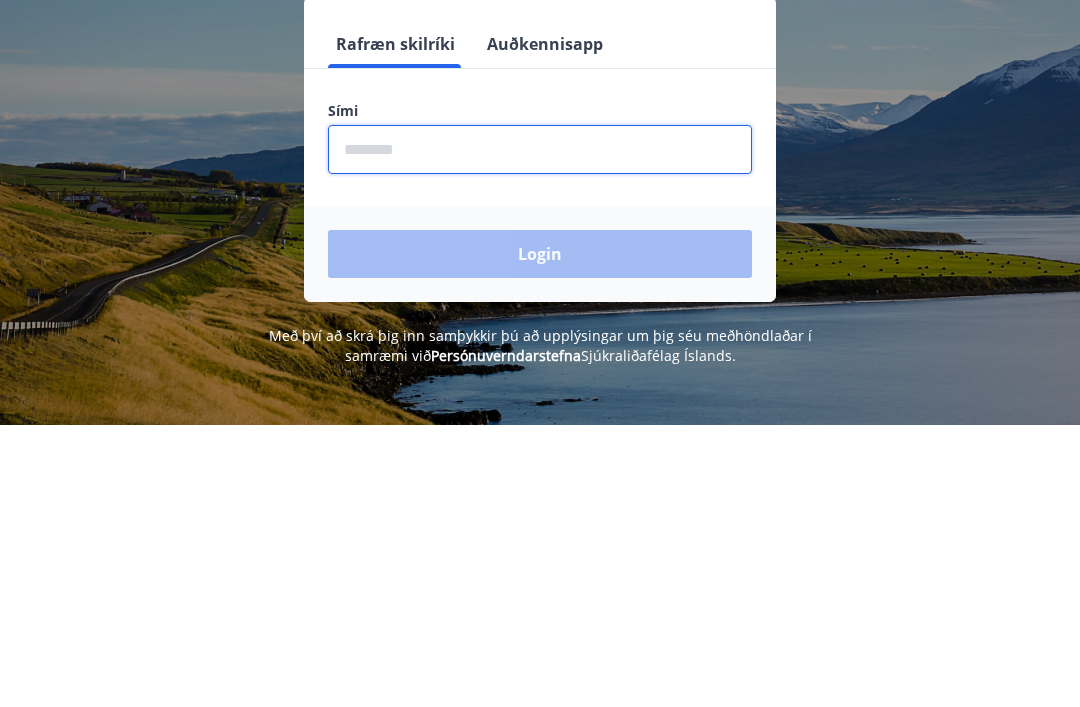 click at bounding box center (540, 431) 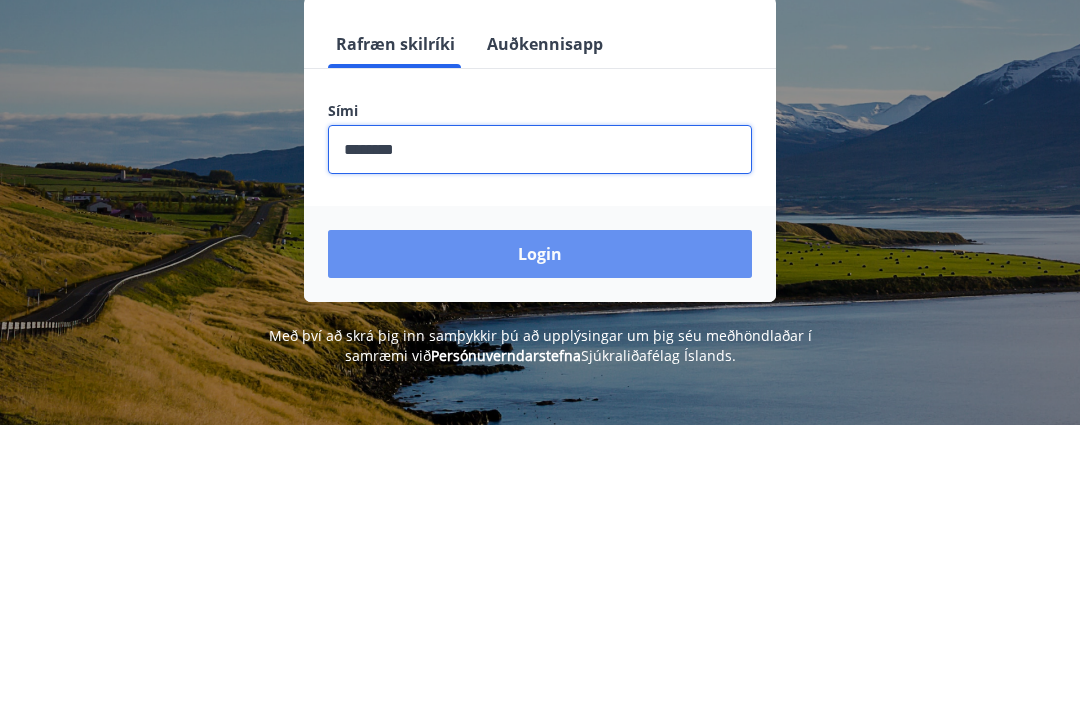 type on "********" 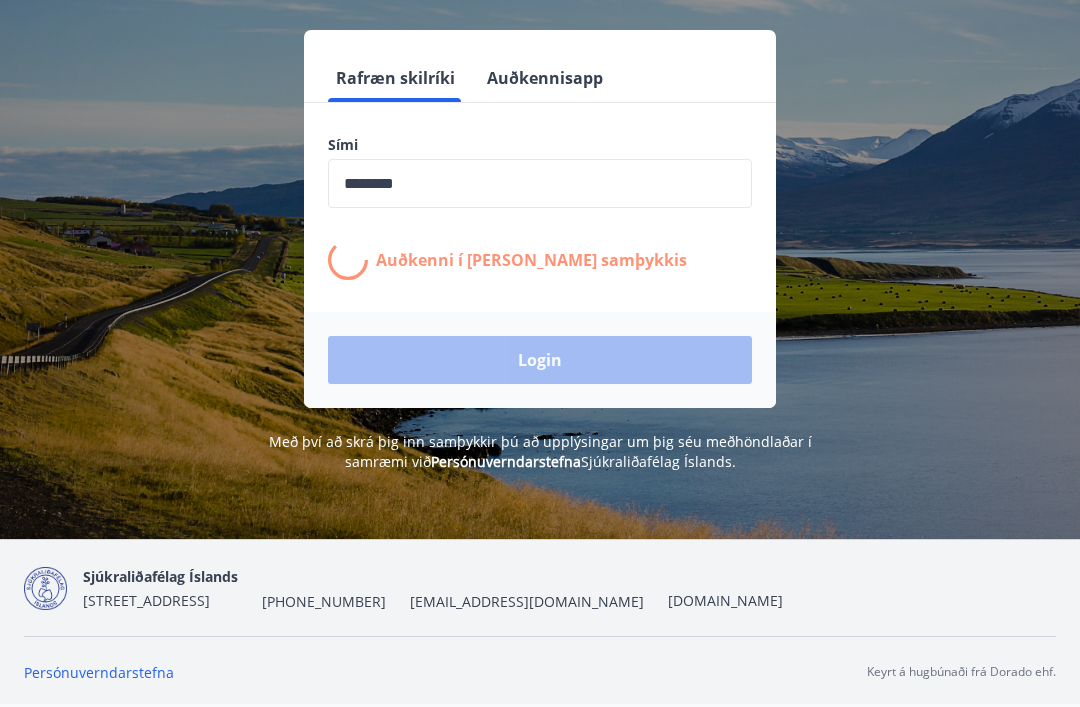 click on "Login" at bounding box center (540, 360) 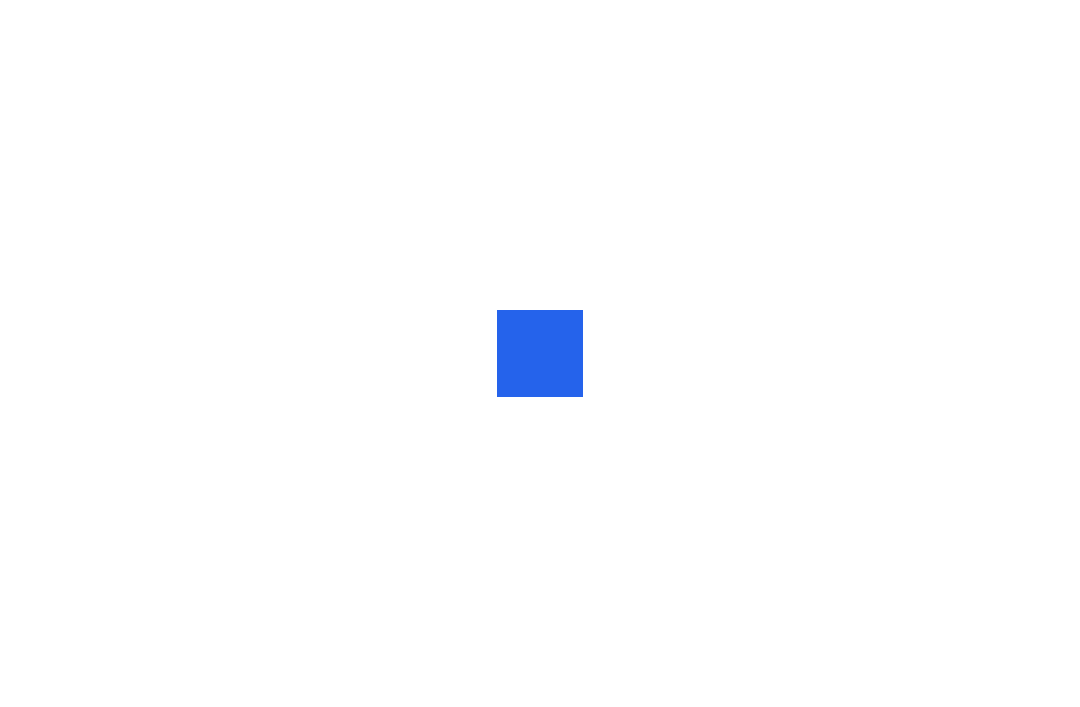 scroll, scrollTop: 0, scrollLeft: 0, axis: both 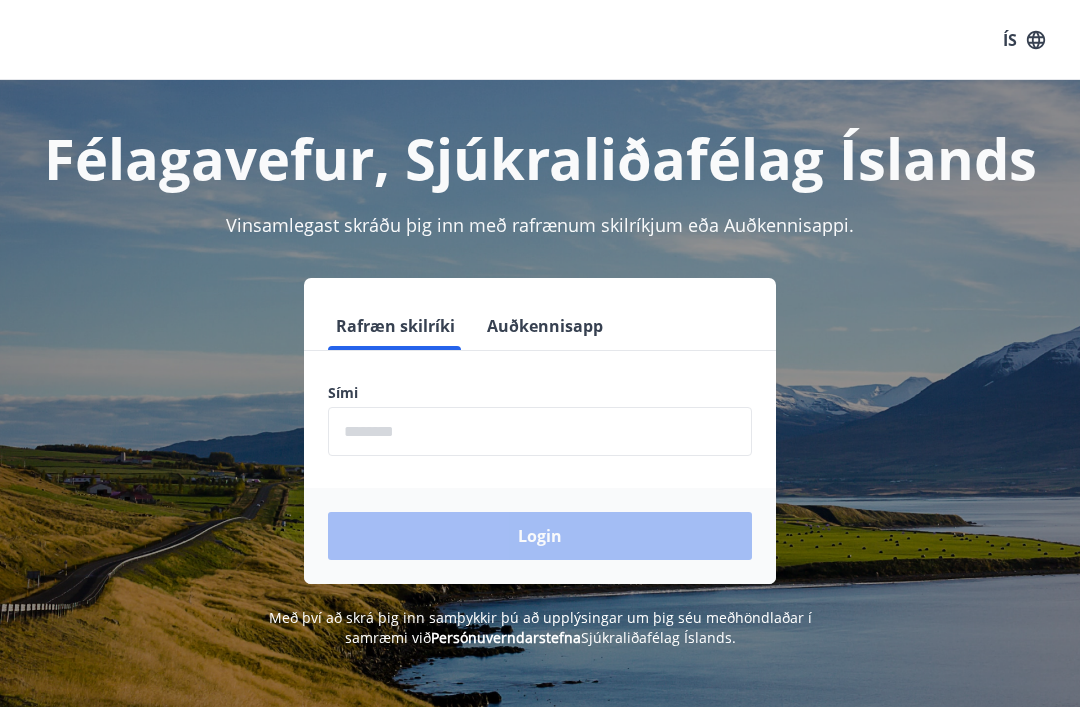 click at bounding box center [540, 431] 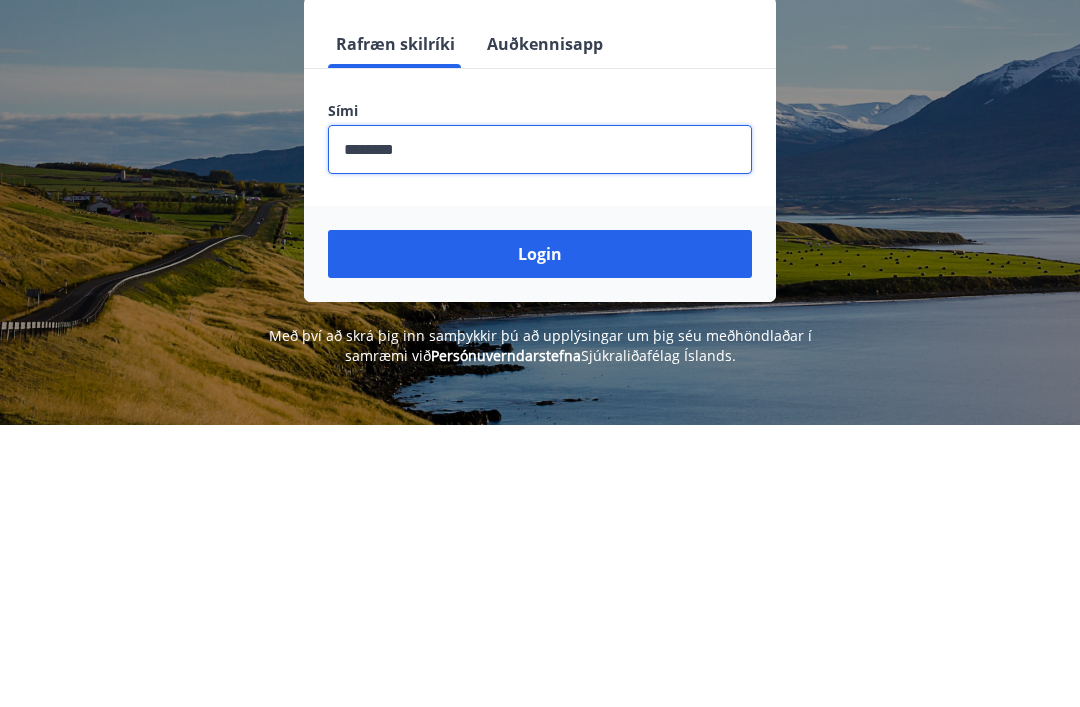 type on "********" 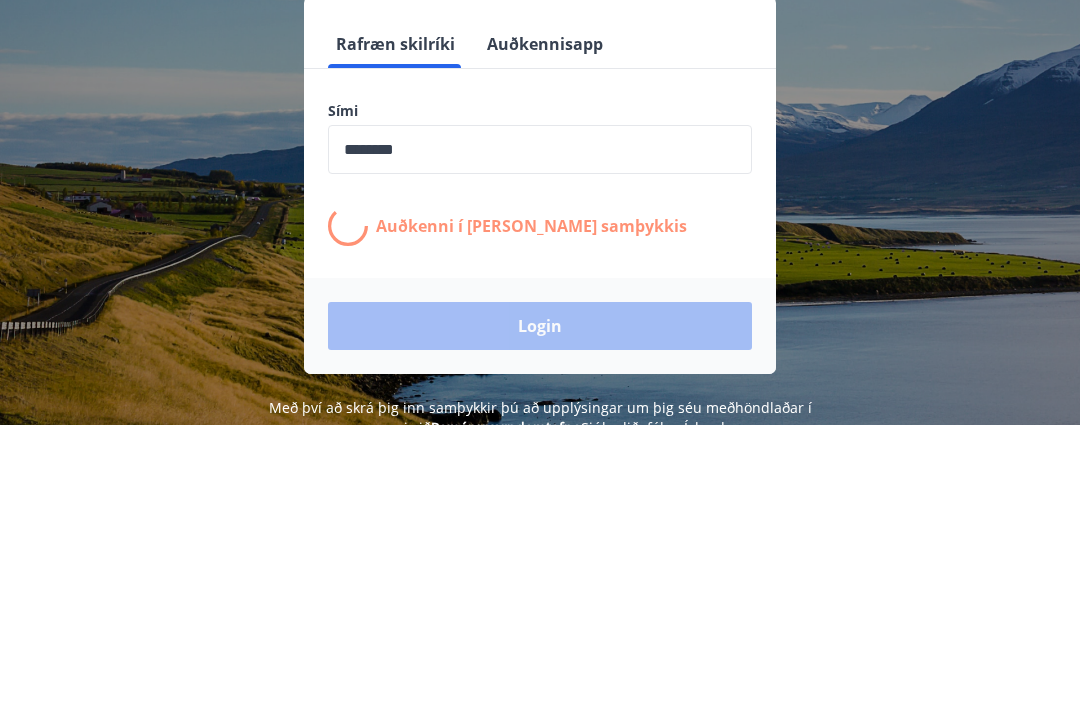 scroll, scrollTop: 282, scrollLeft: 0, axis: vertical 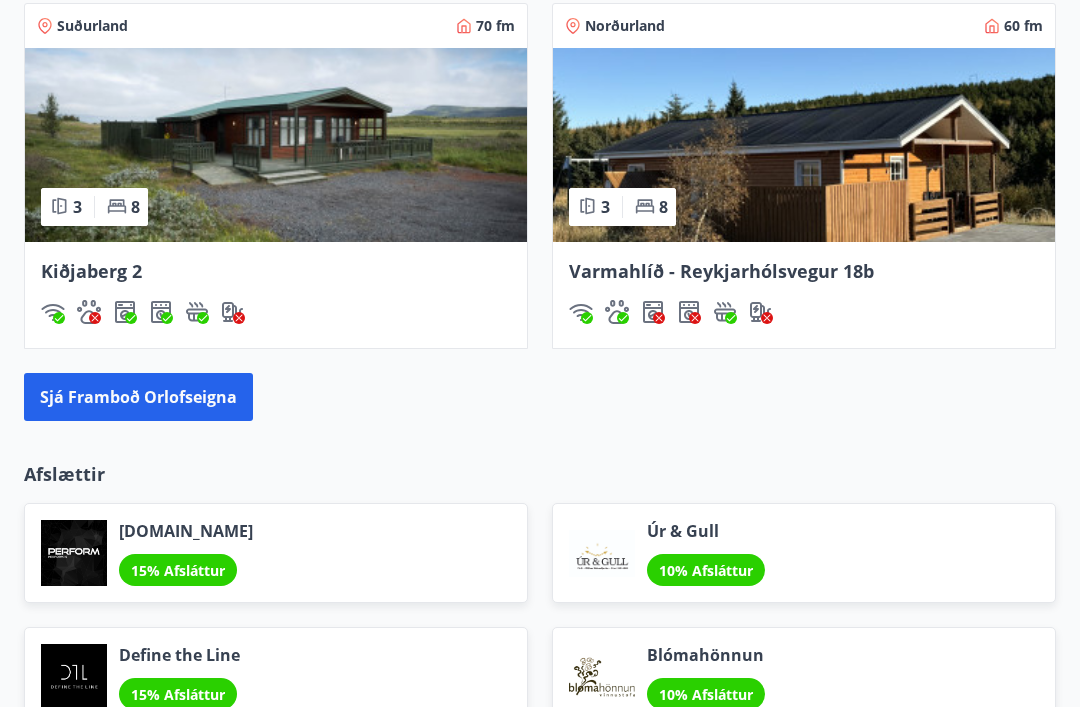 click on "Sjá framboð orlofseigna" at bounding box center [138, 397] 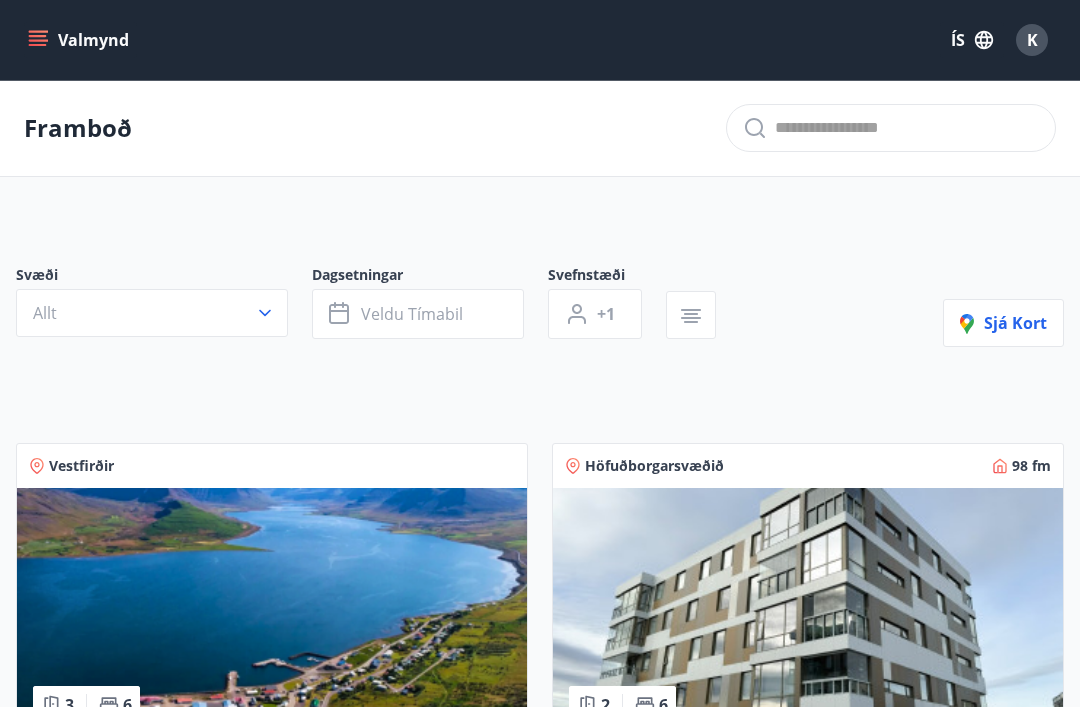 click at bounding box center [907, 128] 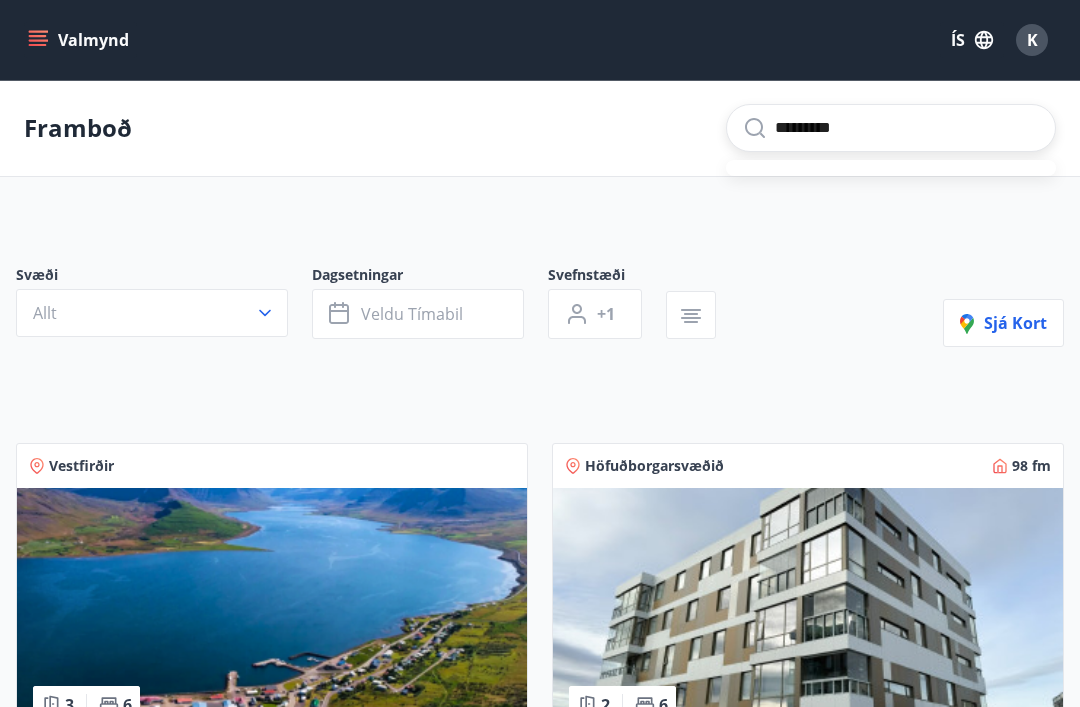 type on "**********" 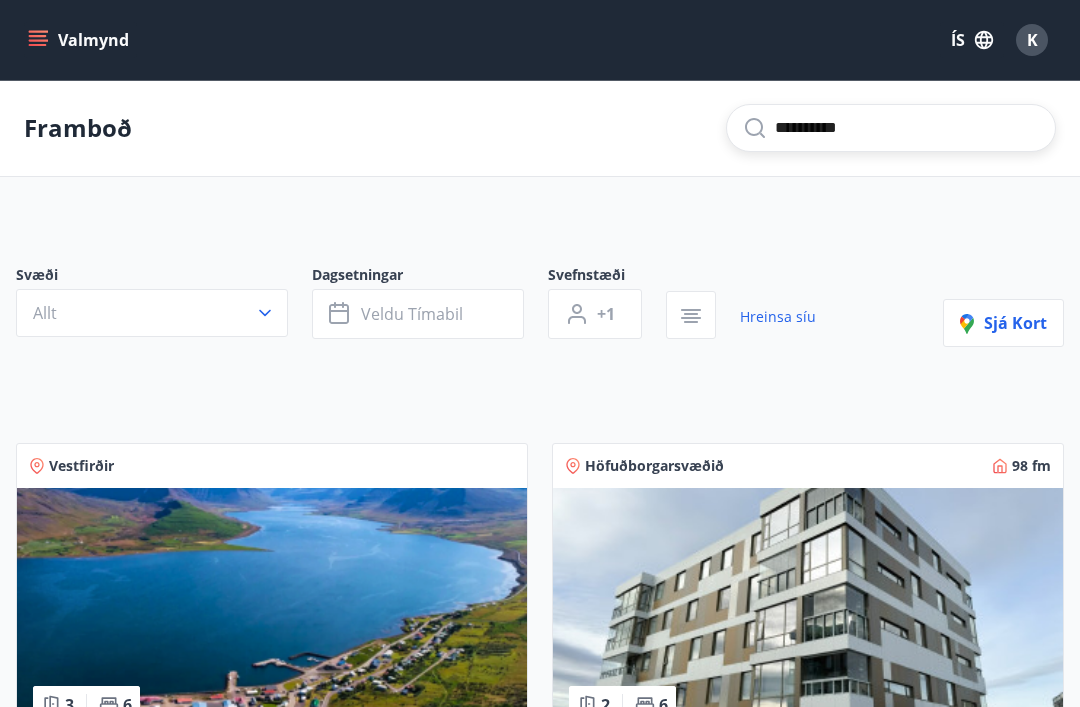 type 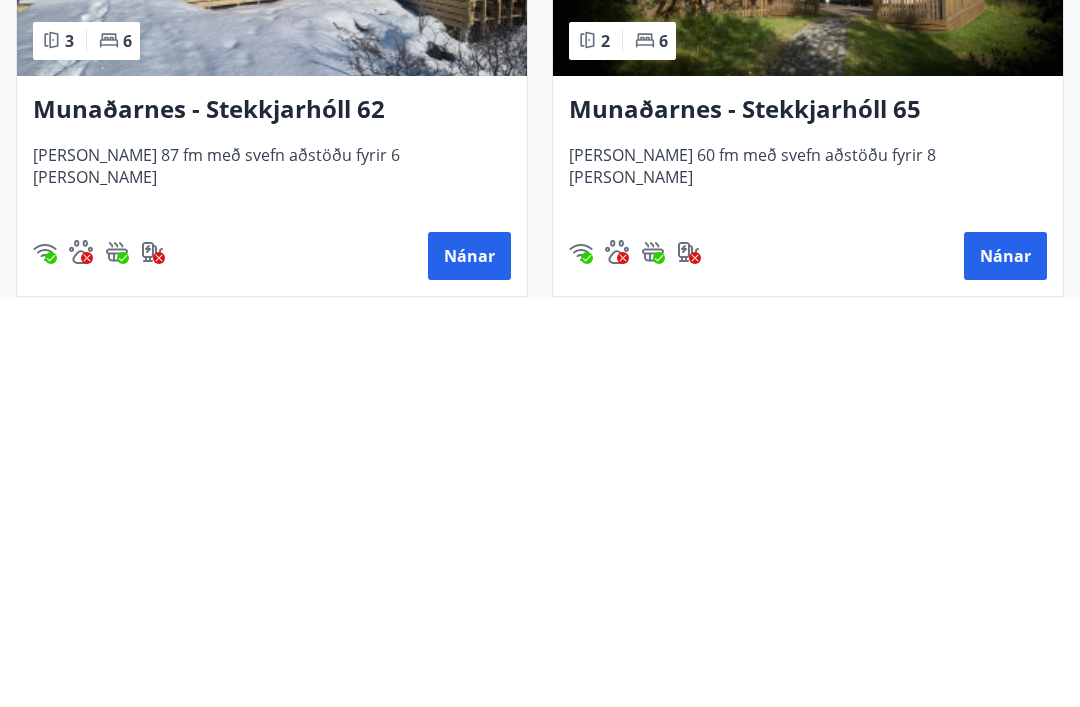 scroll, scrollTop: 804, scrollLeft: 0, axis: vertical 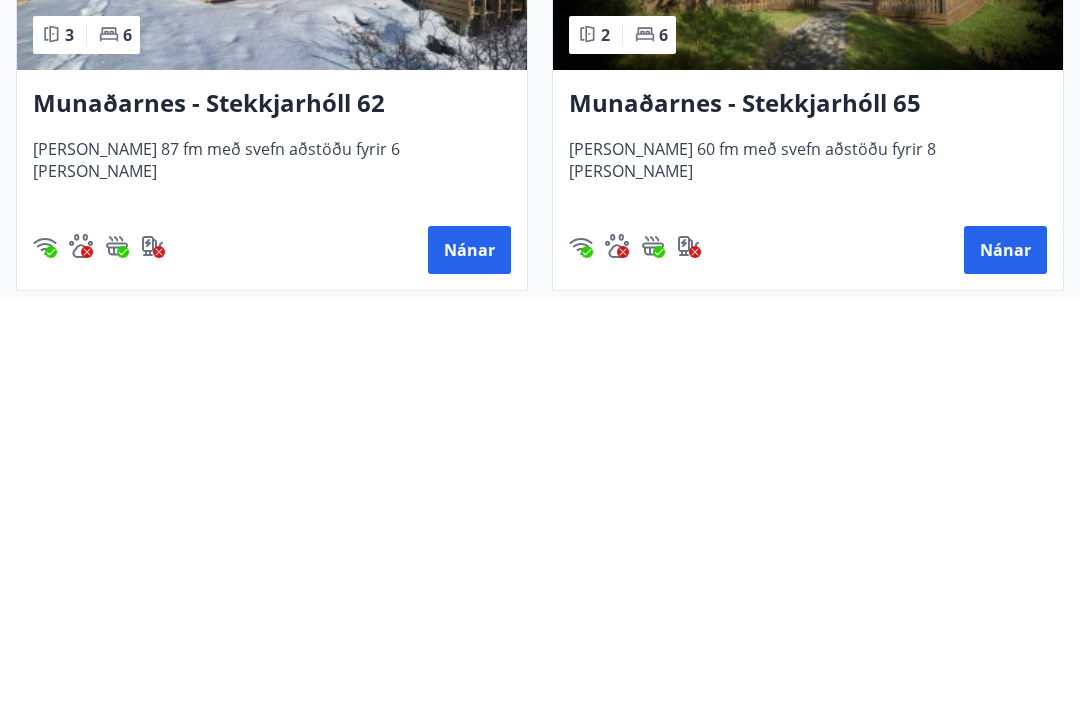 click on "Höfuðborgarsvæðið" at bounding box center (808, 746) 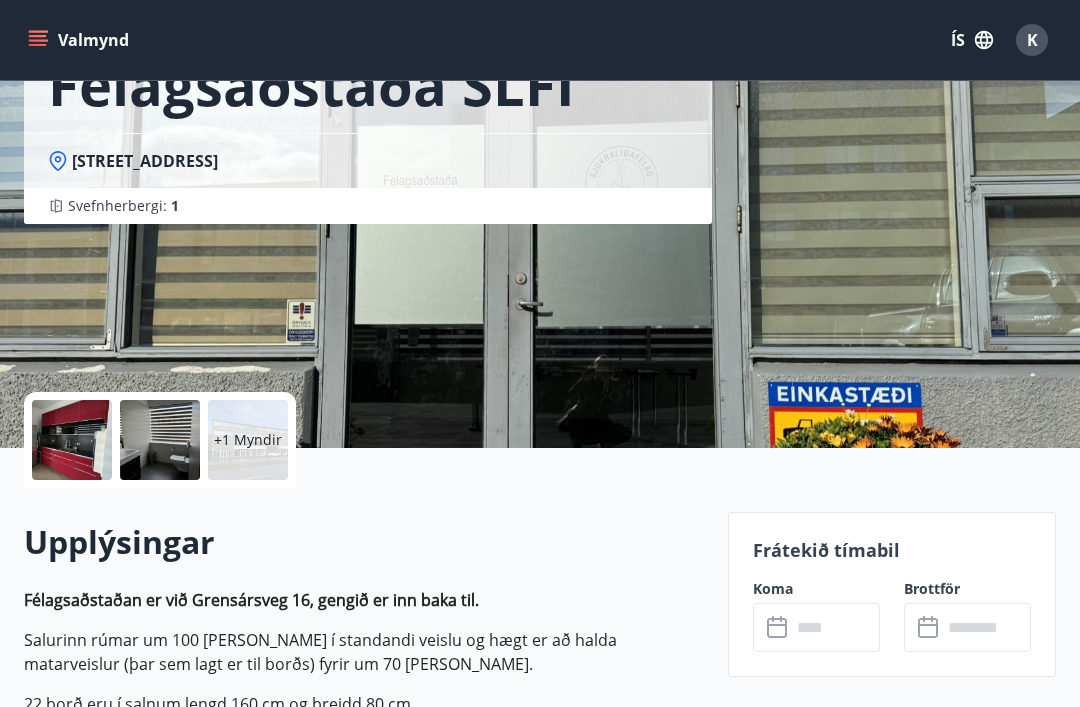scroll, scrollTop: 0, scrollLeft: 0, axis: both 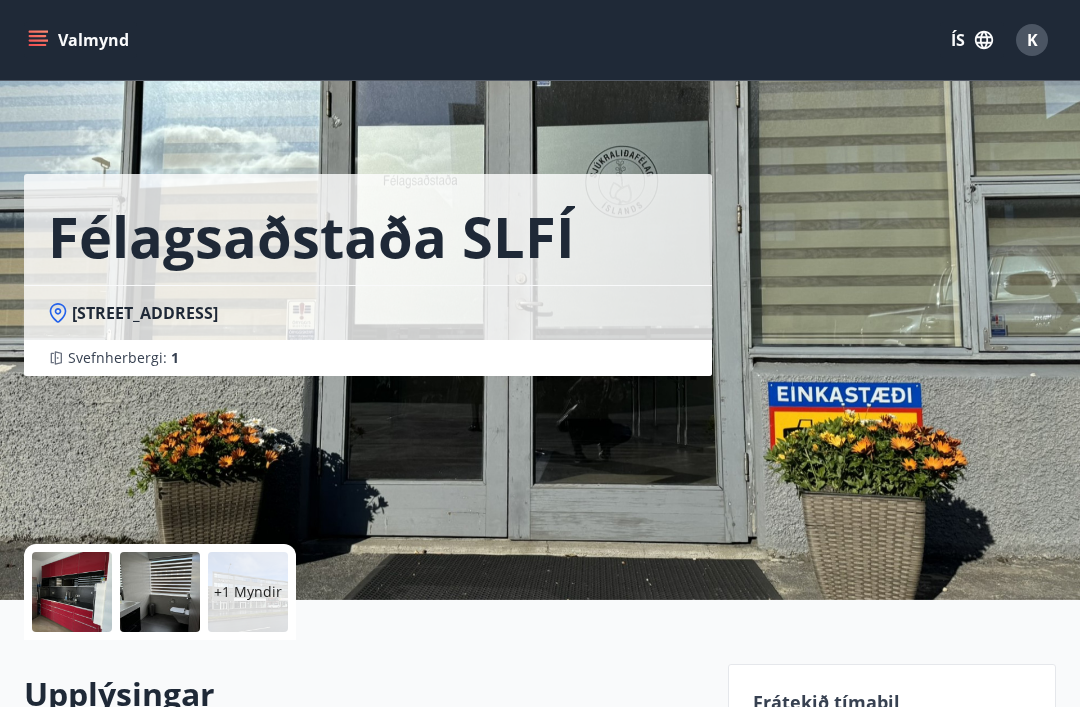 click on "Valmynd" at bounding box center [80, 40] 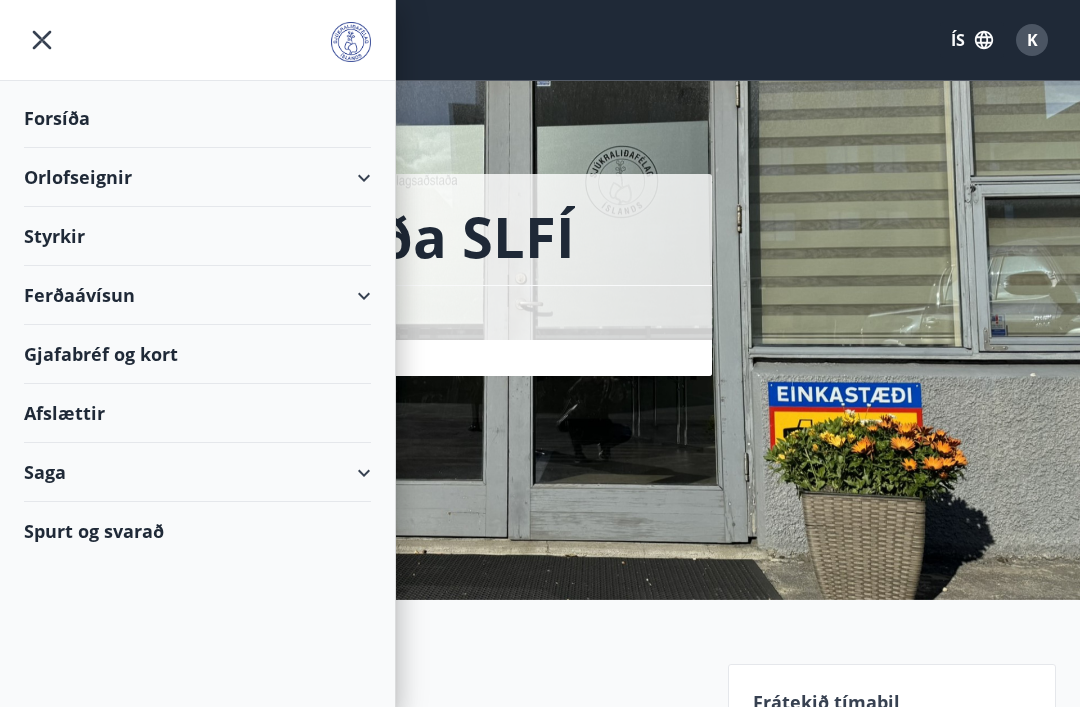 click on "Gjafabréf og kort" at bounding box center (197, 354) 